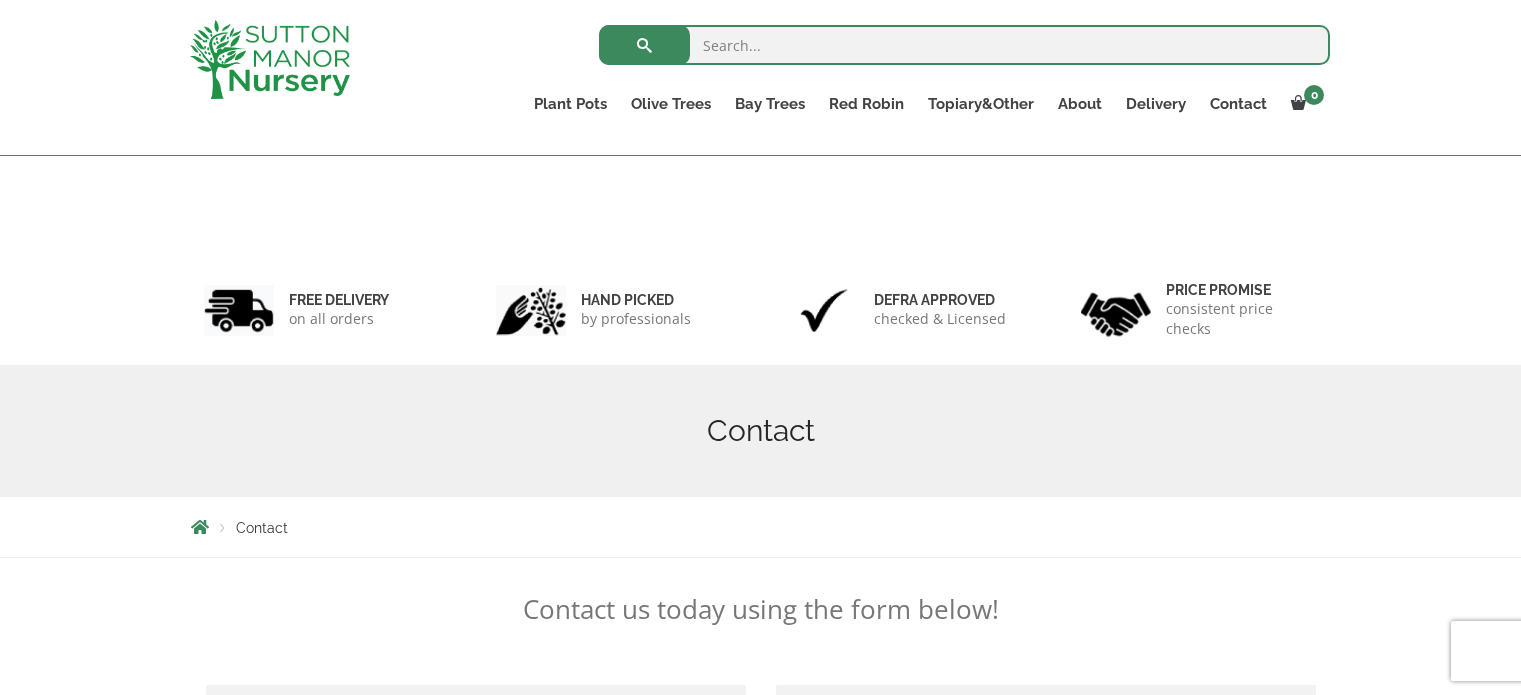 scroll, scrollTop: 778, scrollLeft: 0, axis: vertical 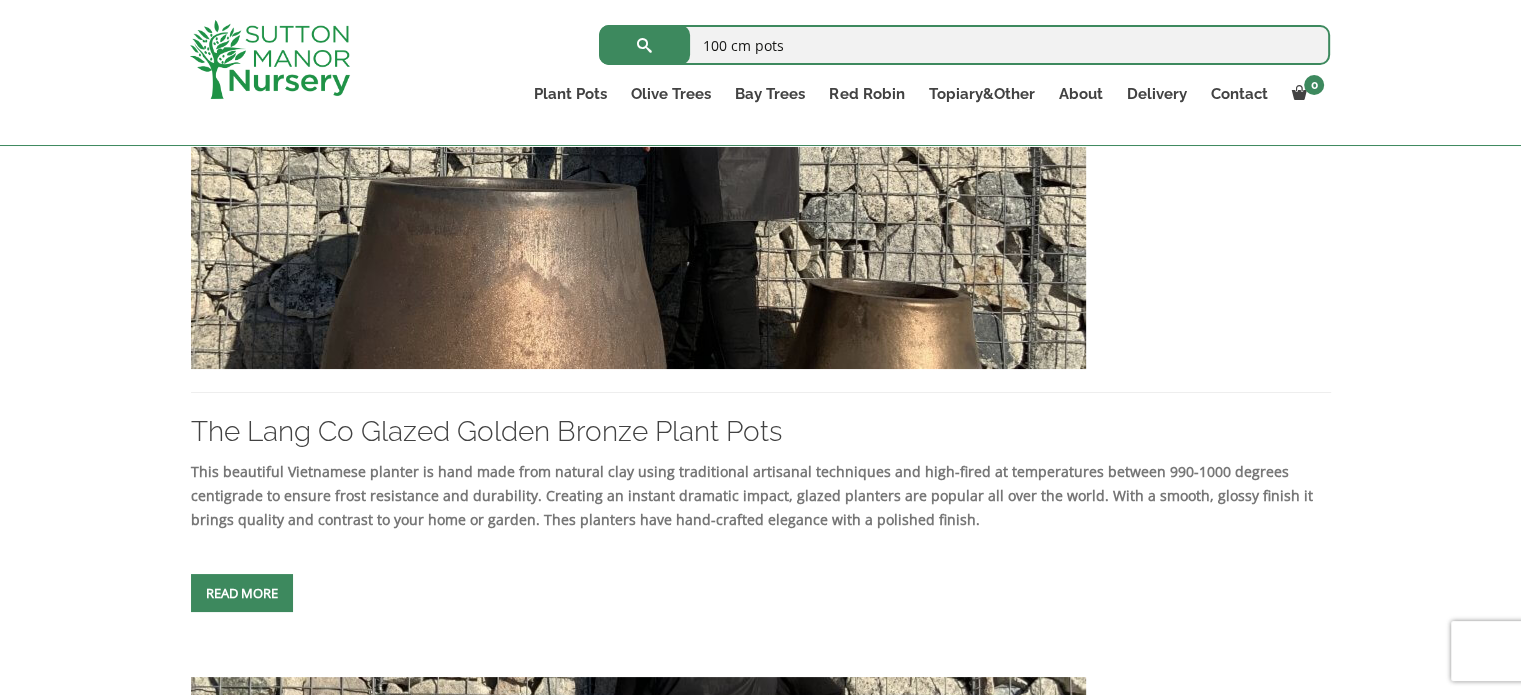 click at bounding box center (242, 593) 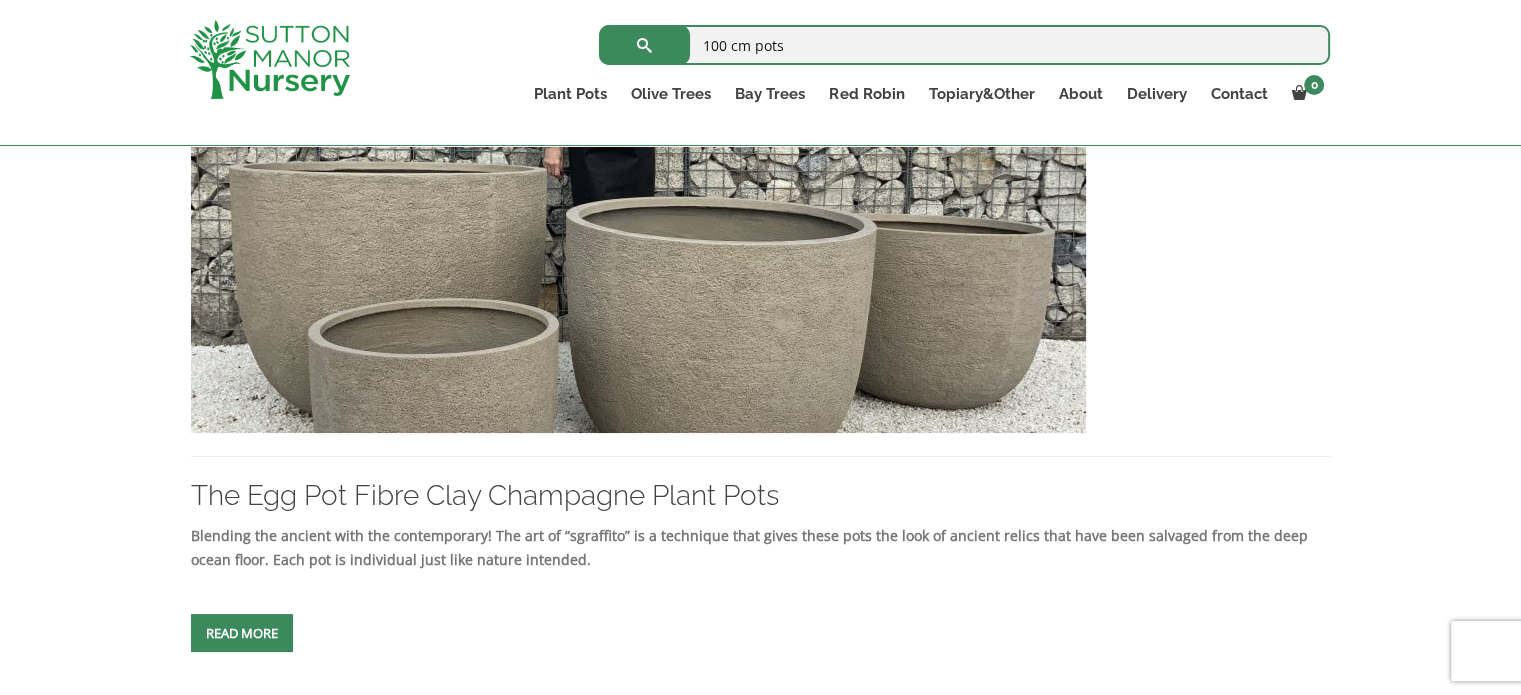 scroll, scrollTop: 5800, scrollLeft: 0, axis: vertical 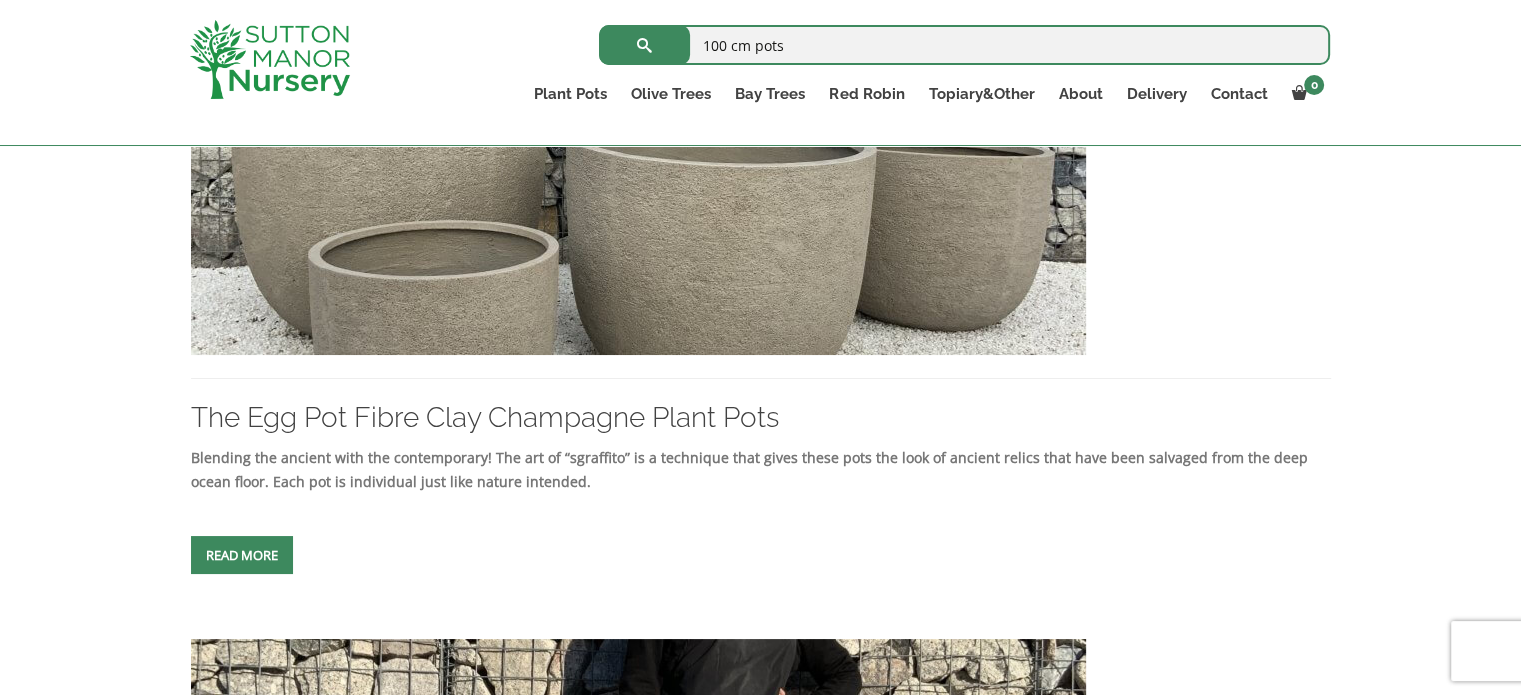 click at bounding box center (242, 555) 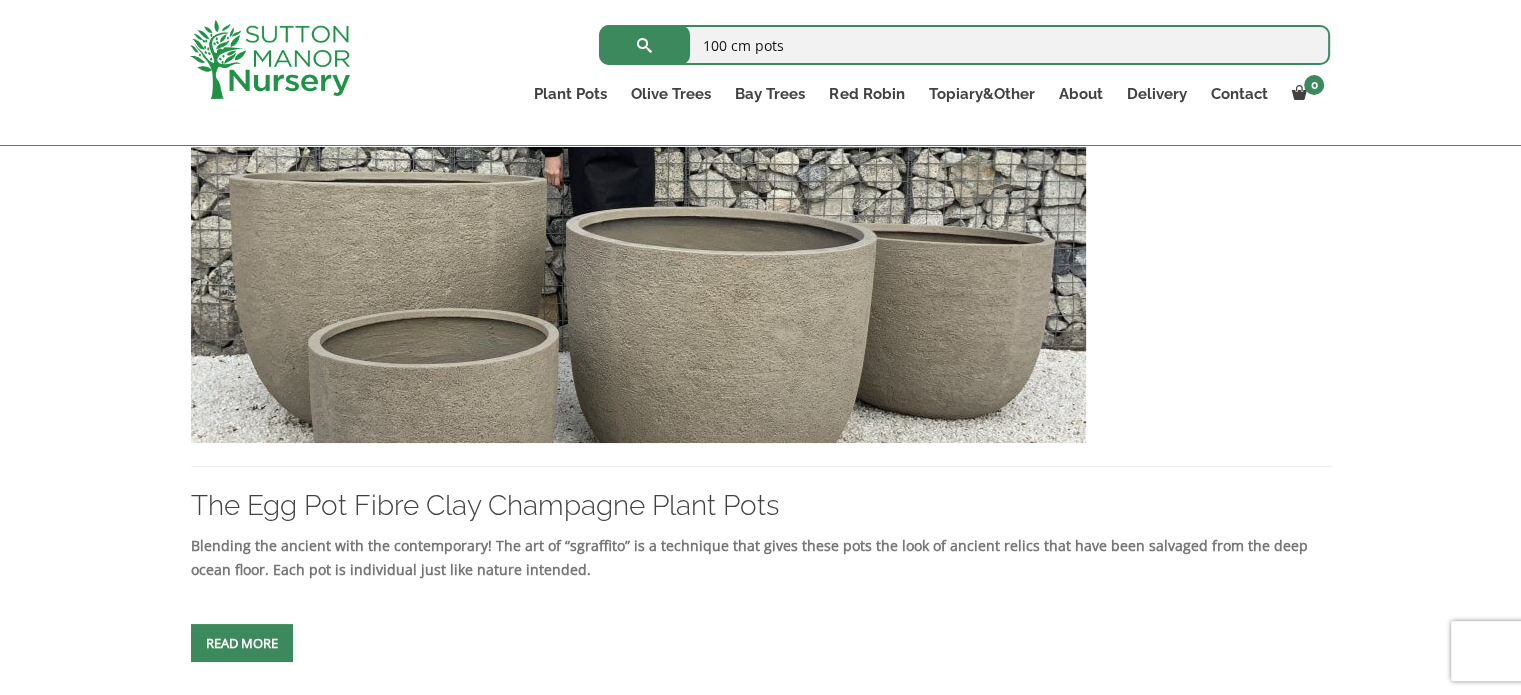 scroll, scrollTop: 5700, scrollLeft: 0, axis: vertical 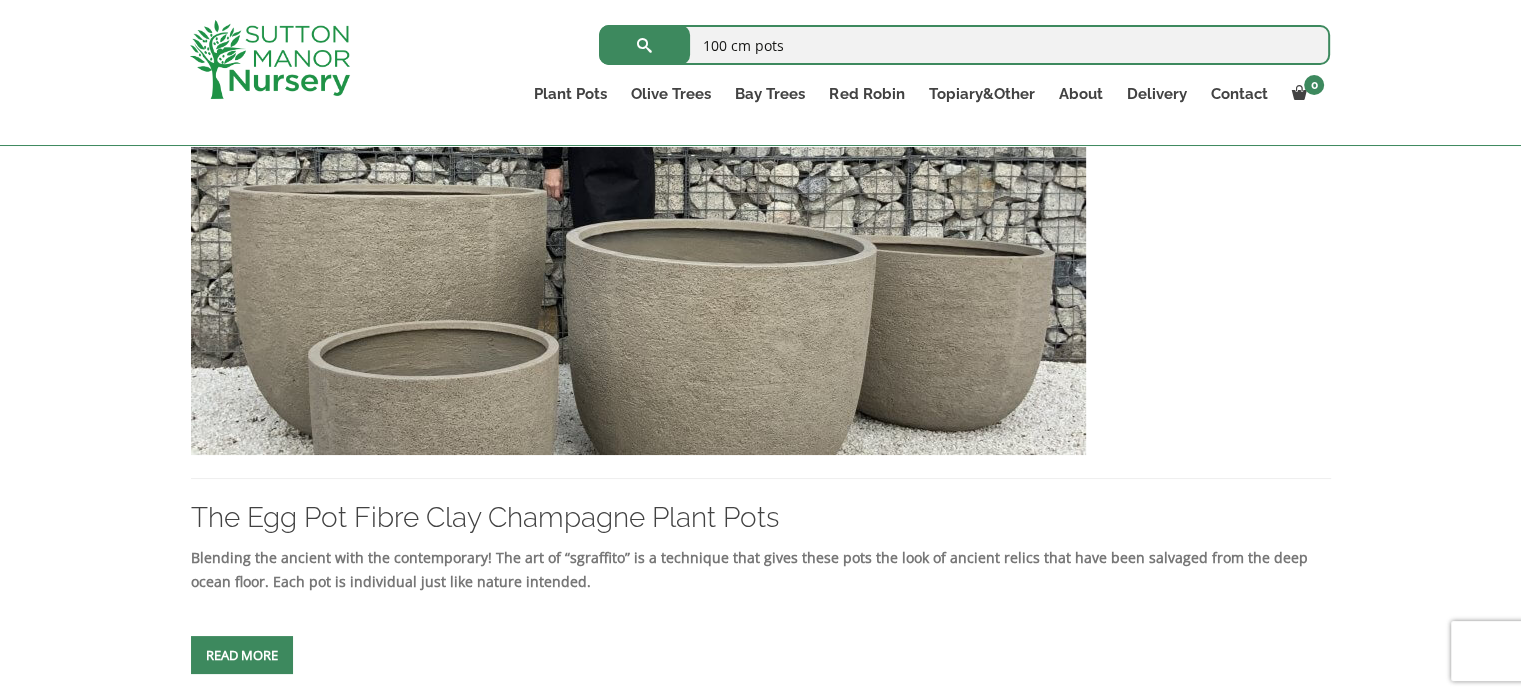 click at bounding box center (638, 240) 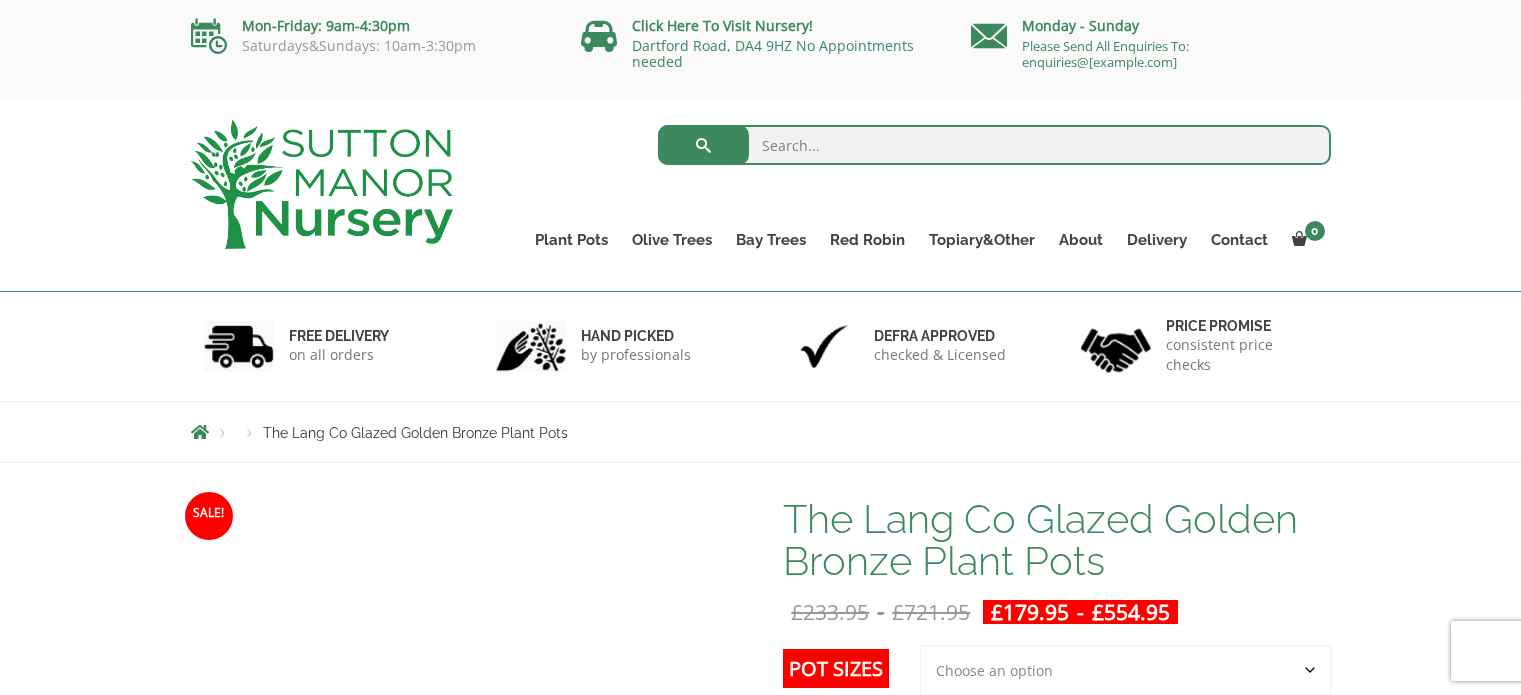 scroll, scrollTop: 0, scrollLeft: 0, axis: both 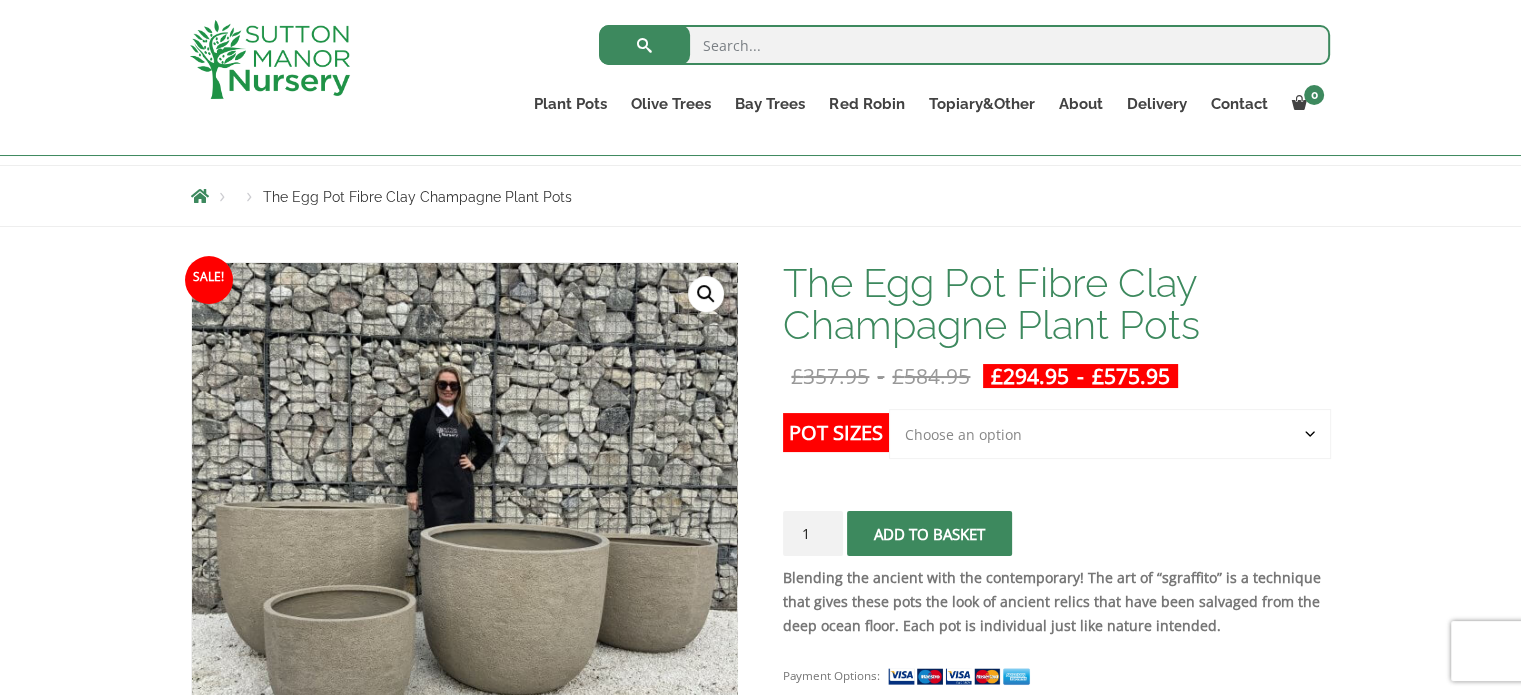 click on "Choose an option Click here to buy the 5th To Largest Pot In The Picture Click here to buy the 3rd To Largest Pot In The Picture Click here to buy the 2nd To Largest Pot In The Picture Click here to buy The Largest Pot In The Picture" 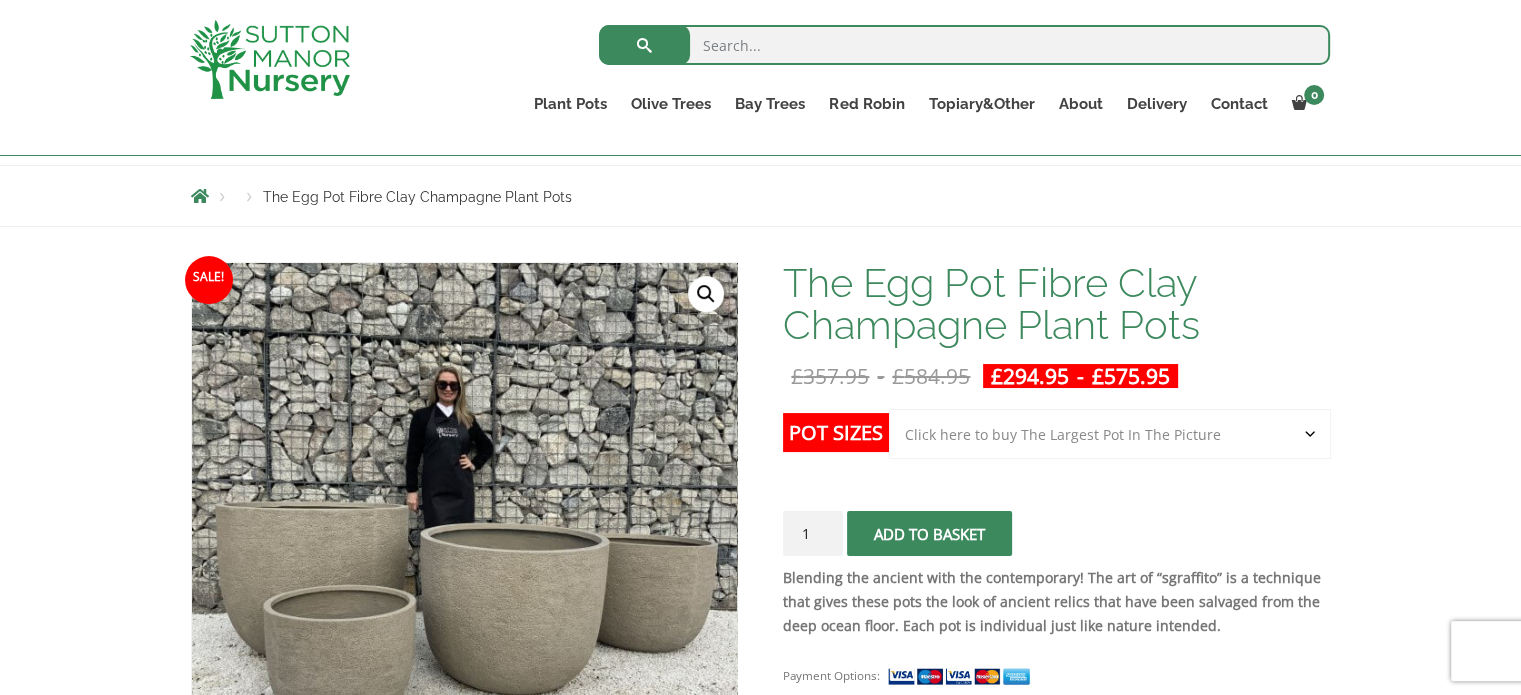 click on "Choose an option Click here to buy the 5th To Largest Pot In The Picture Click here to buy the 3rd To Largest Pot In The Picture Click here to buy the 2nd To Largest Pot In The Picture Click here to buy The Largest Pot In The Picture" 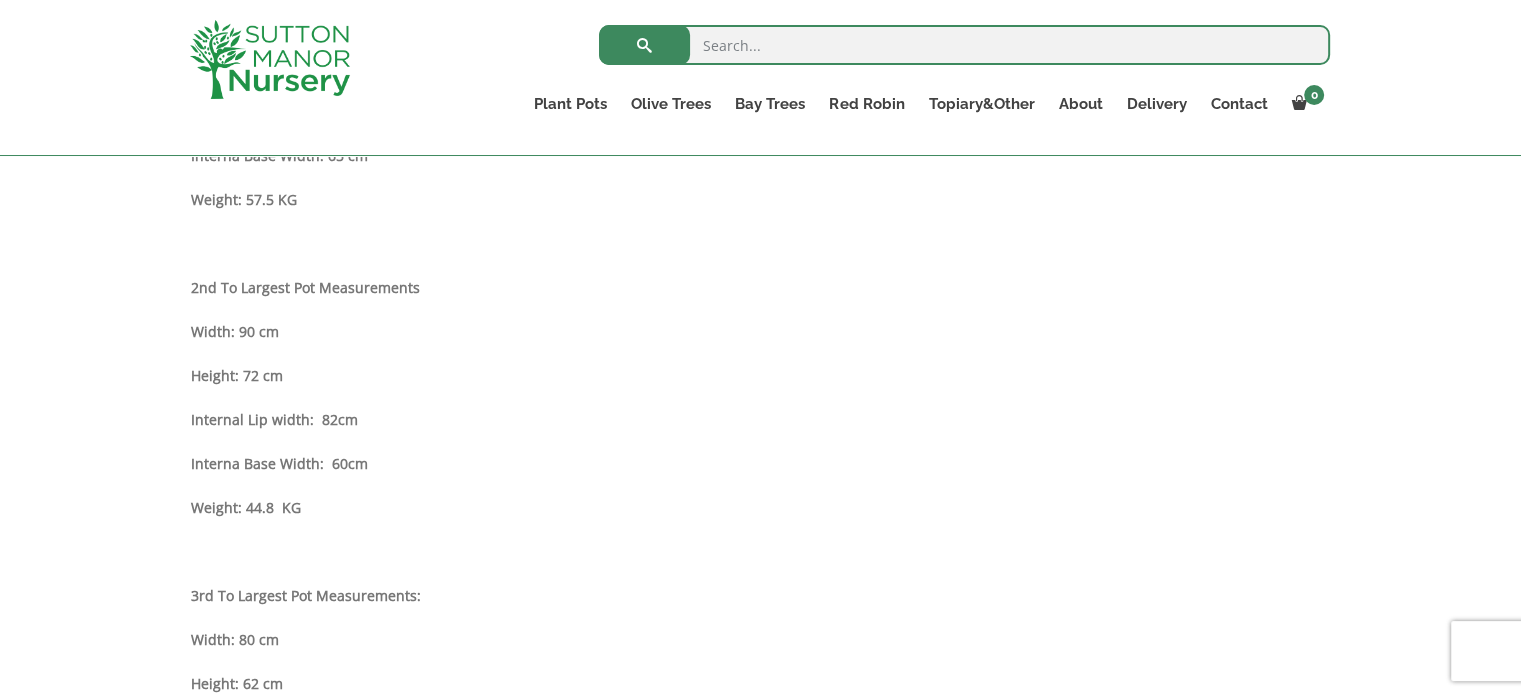 scroll, scrollTop: 1400, scrollLeft: 0, axis: vertical 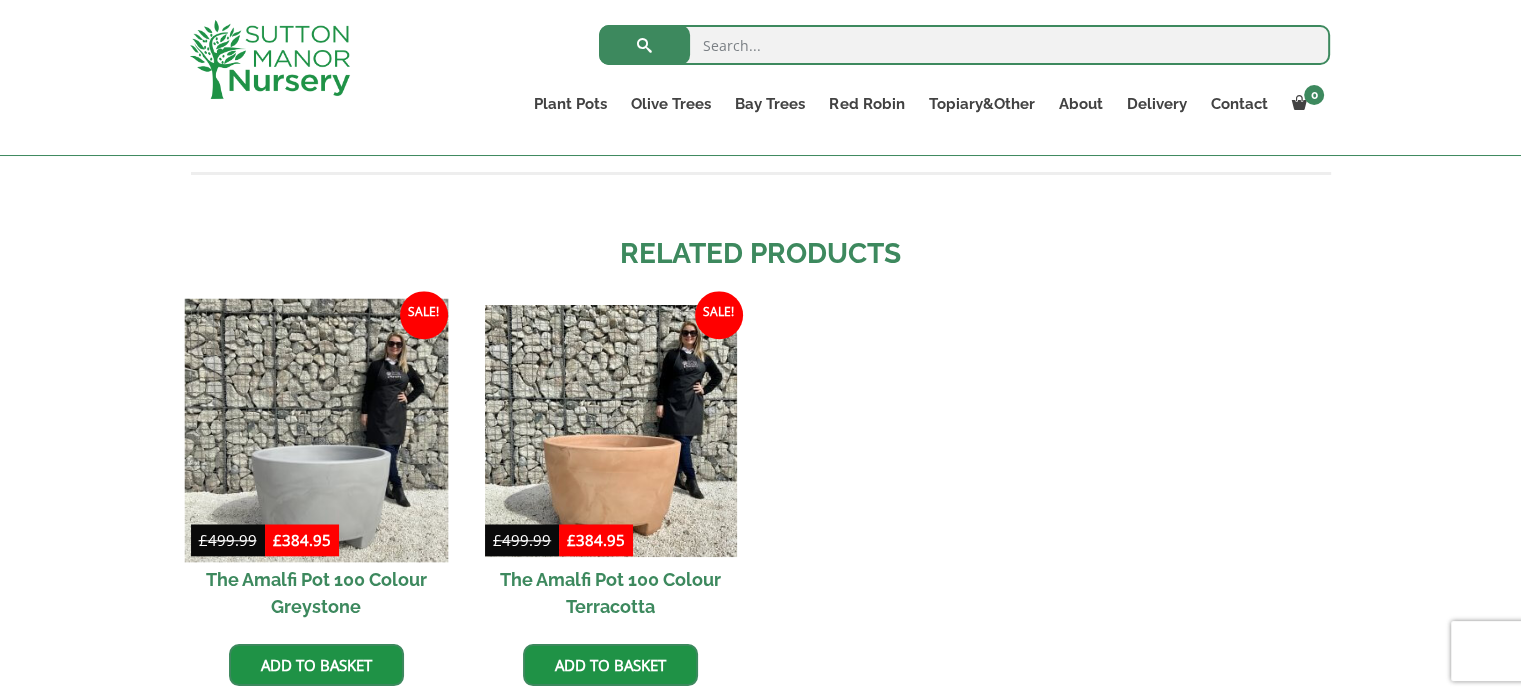 click at bounding box center [316, 431] 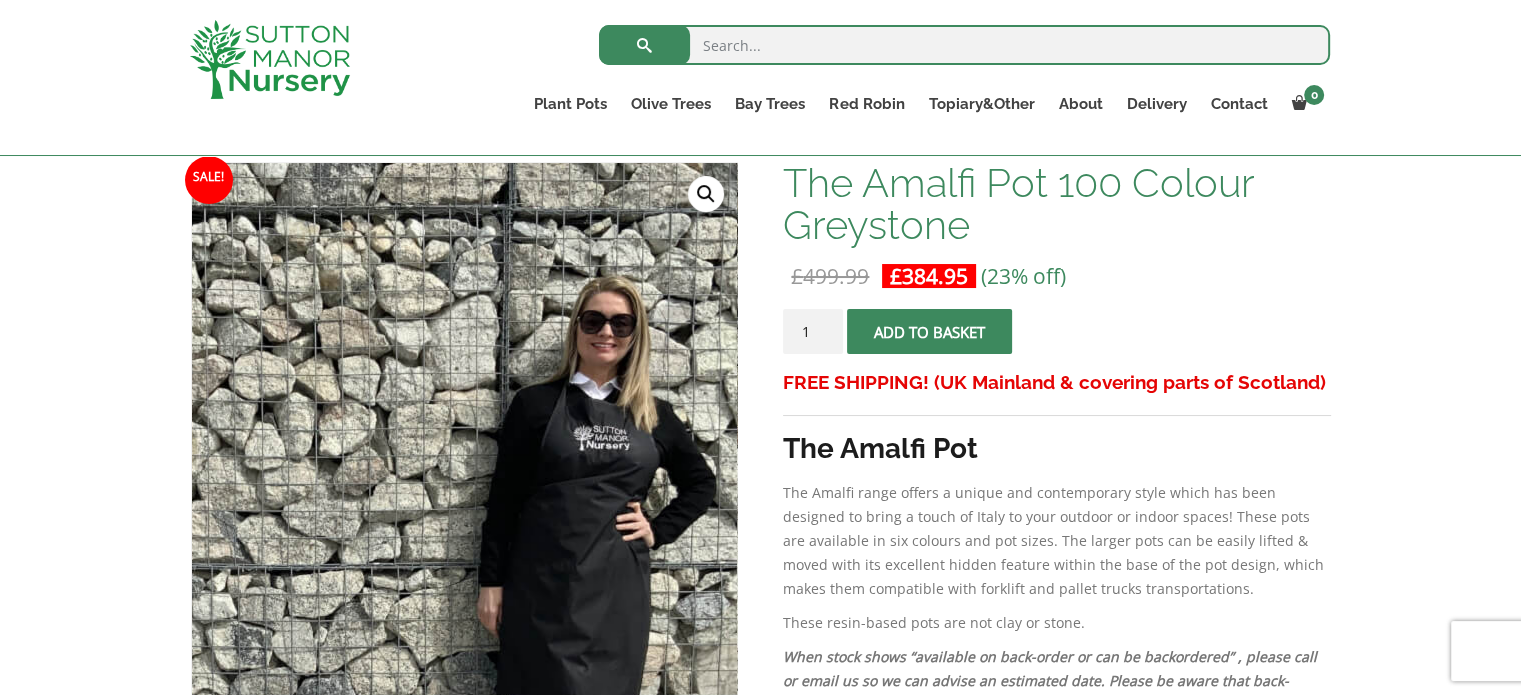 scroll, scrollTop: 300, scrollLeft: 0, axis: vertical 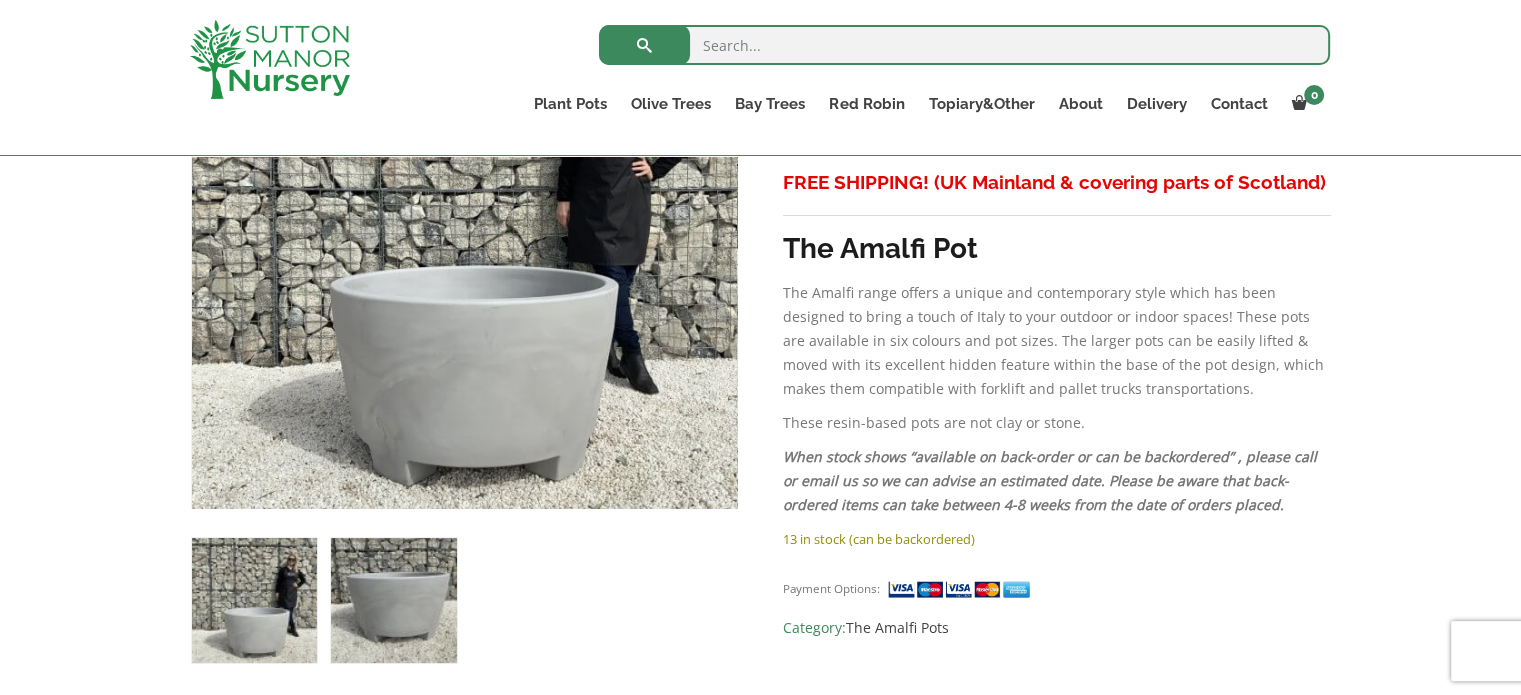 click at bounding box center [393, 600] 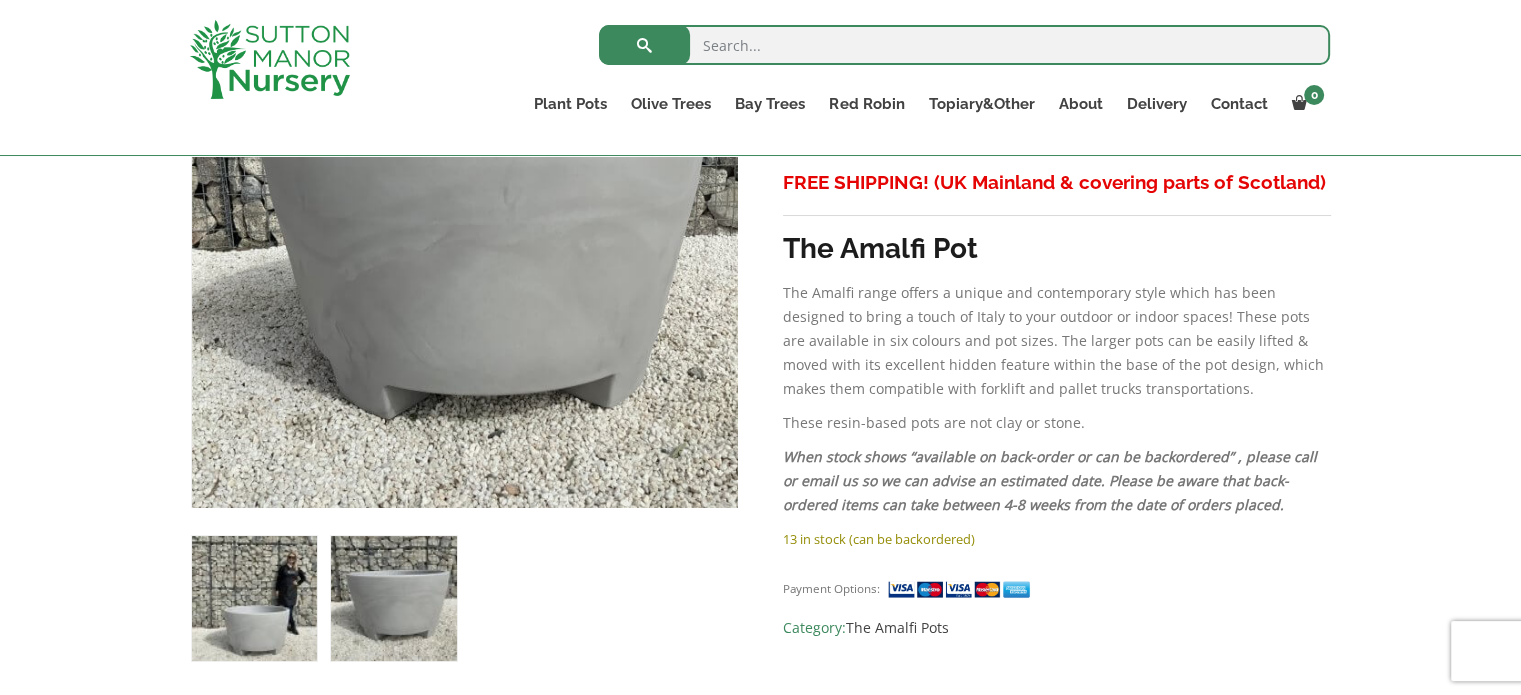 click at bounding box center [254, 598] 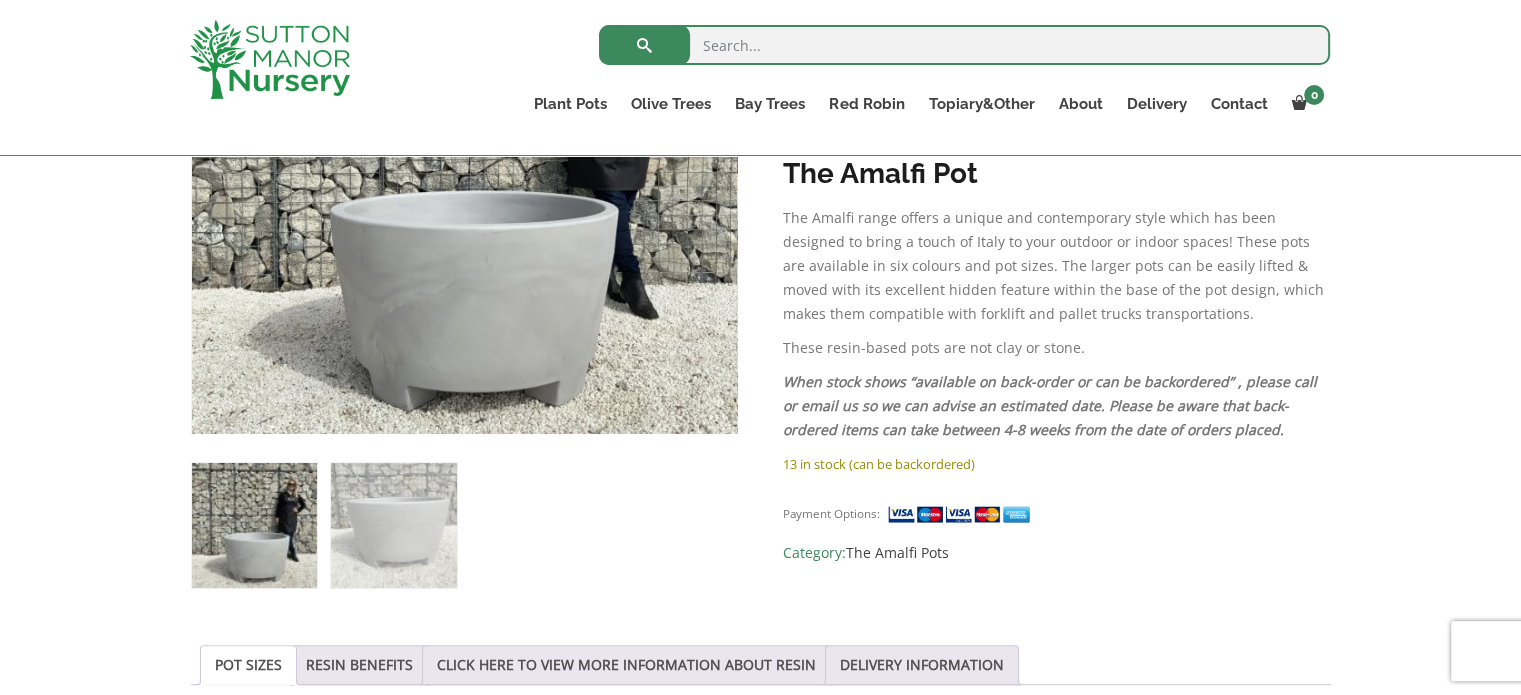 scroll, scrollTop: 201, scrollLeft: 0, axis: vertical 